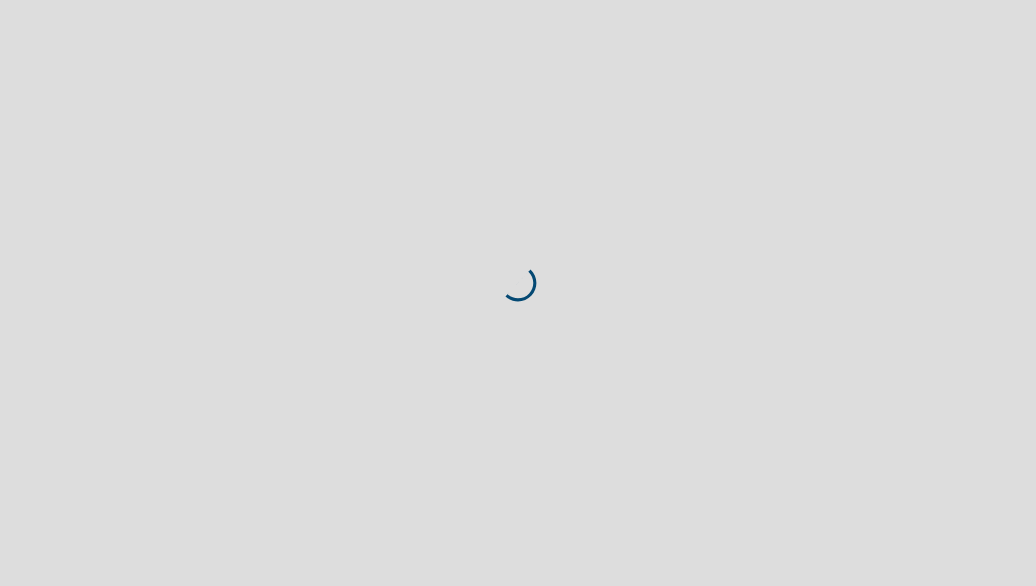 scroll, scrollTop: 0, scrollLeft: 0, axis: both 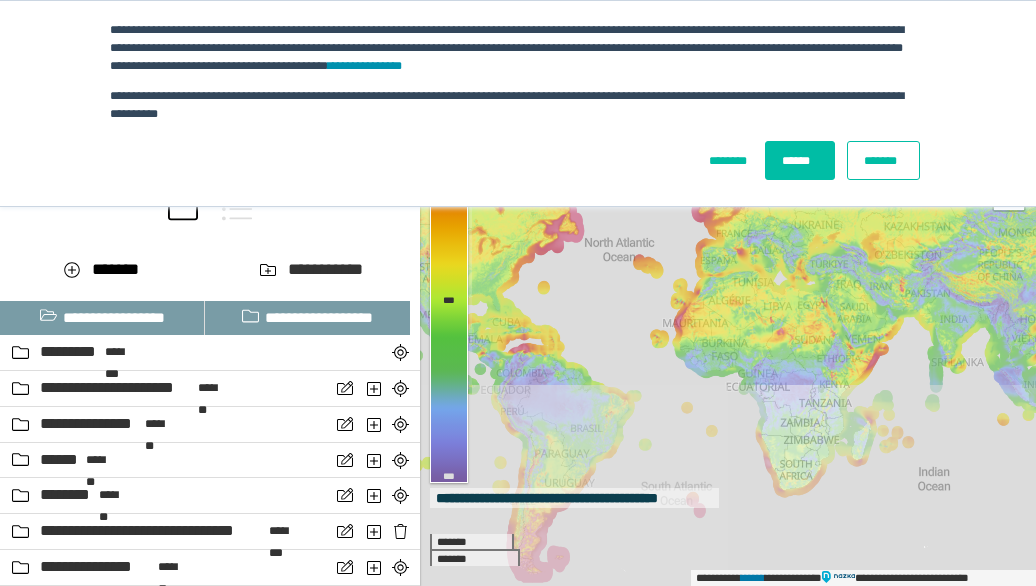 click on "*******" at bounding box center [883, 160] 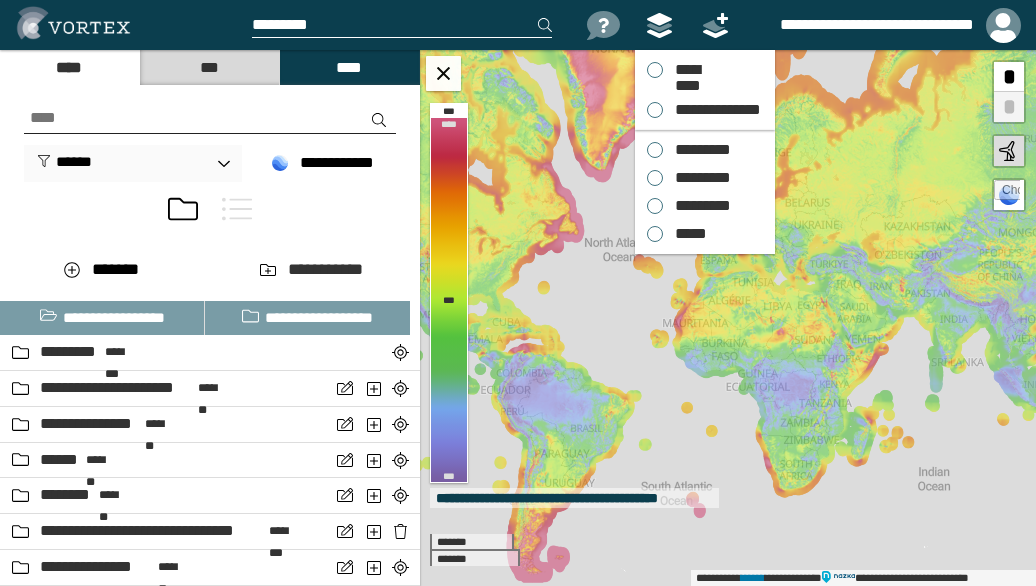 click on "*********" at bounding box center [698, 150] 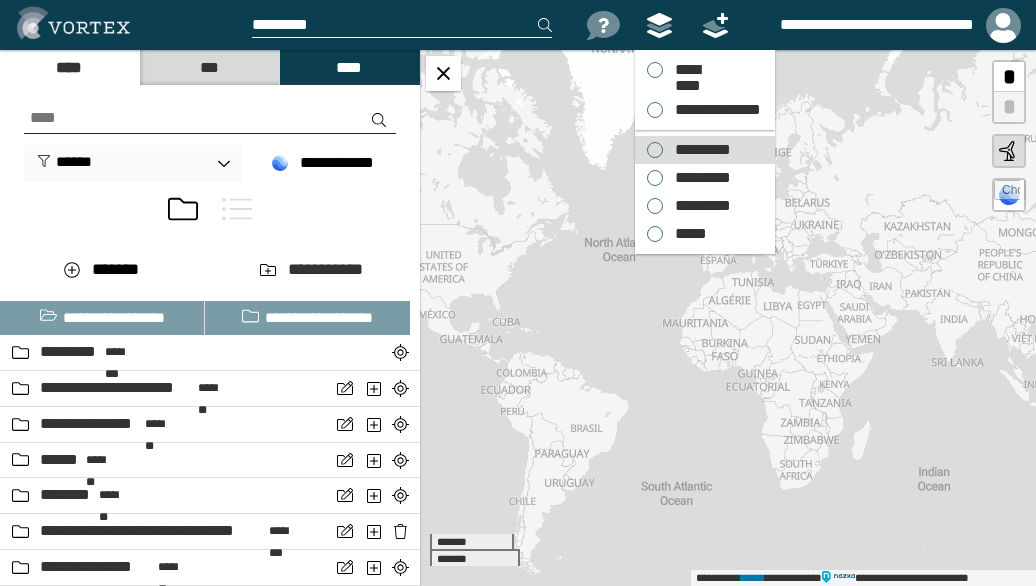 click on "*********" at bounding box center [698, 150] 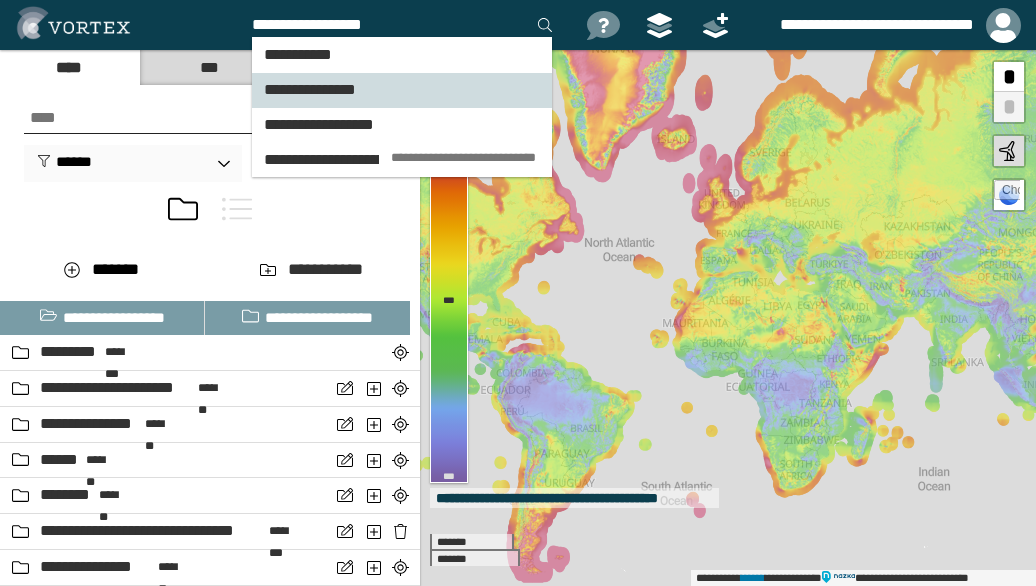 type on "**********" 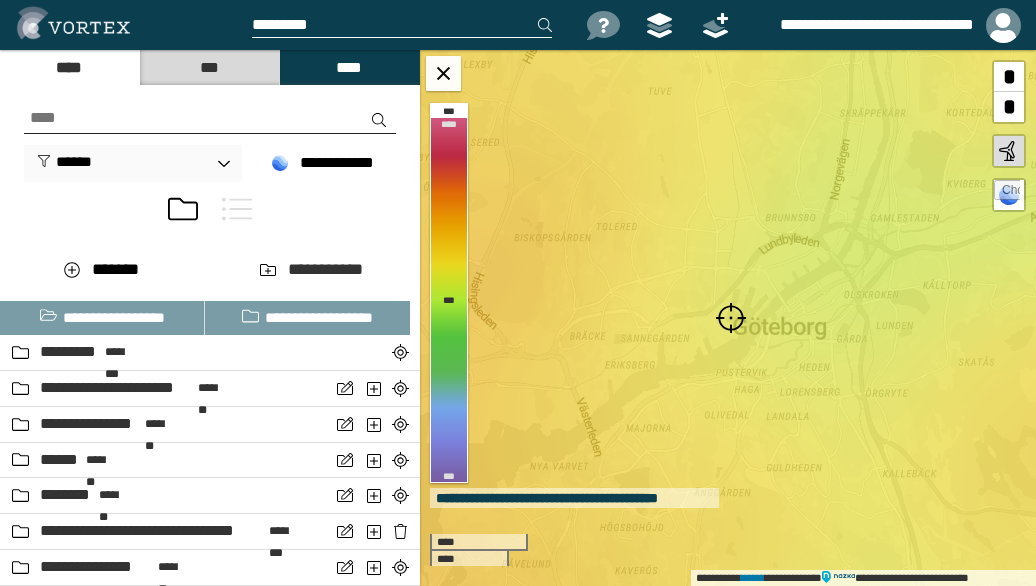 click at bounding box center (731, 318) 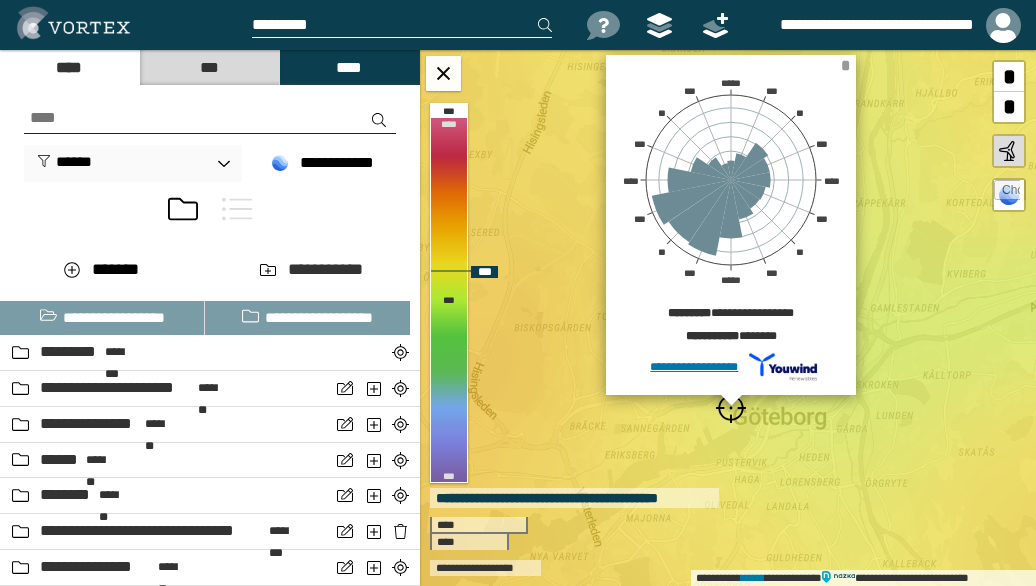 click on "*" at bounding box center (845, 65) 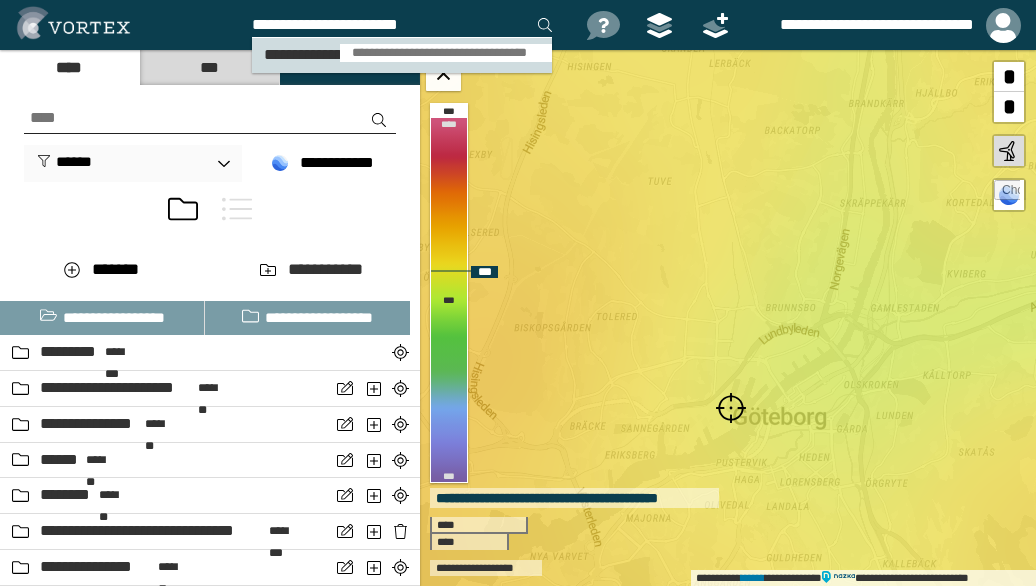 type on "**********" 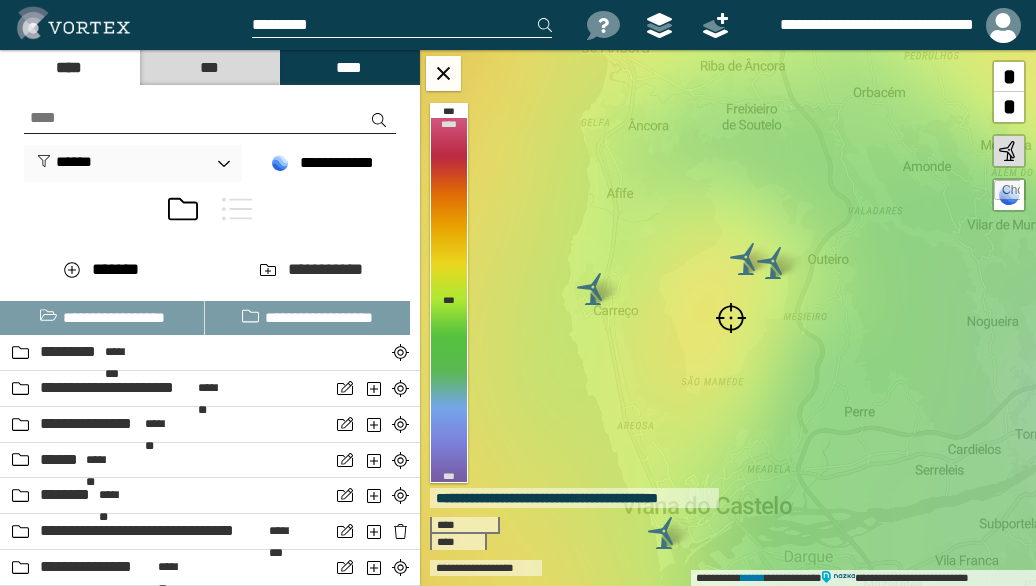 click at bounding box center (731, 318) 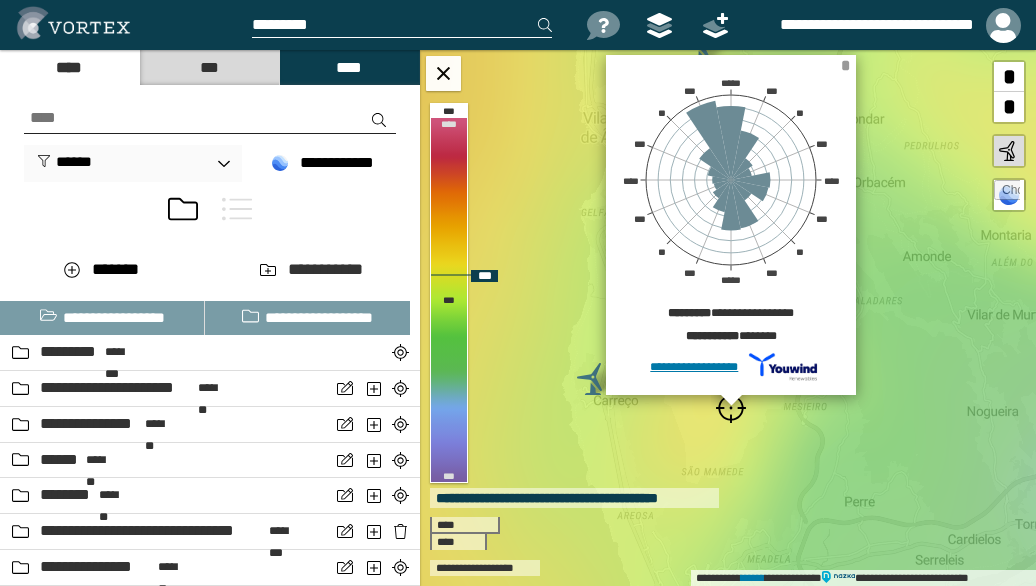click on "*" at bounding box center [845, 65] 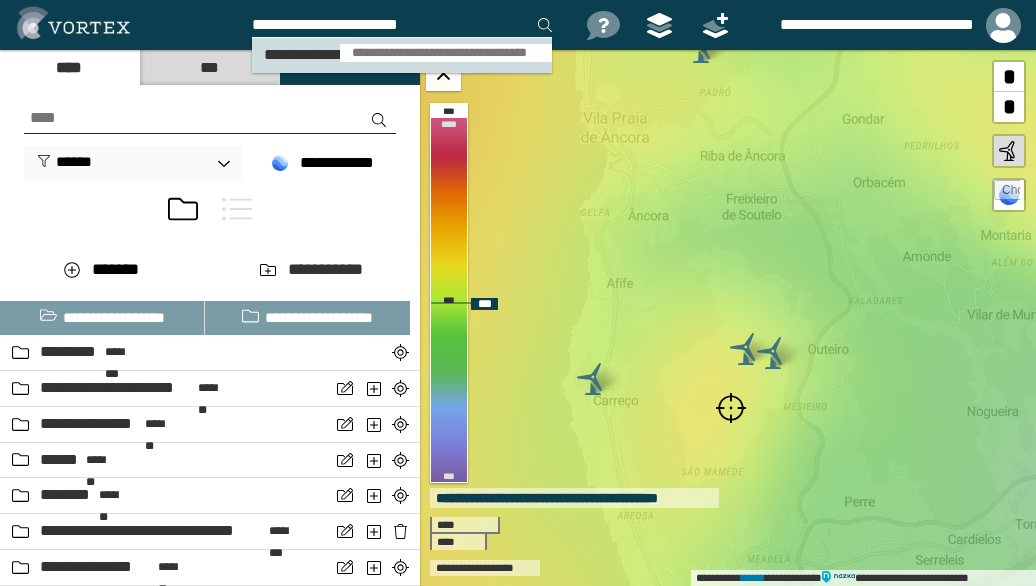 type on "**********" 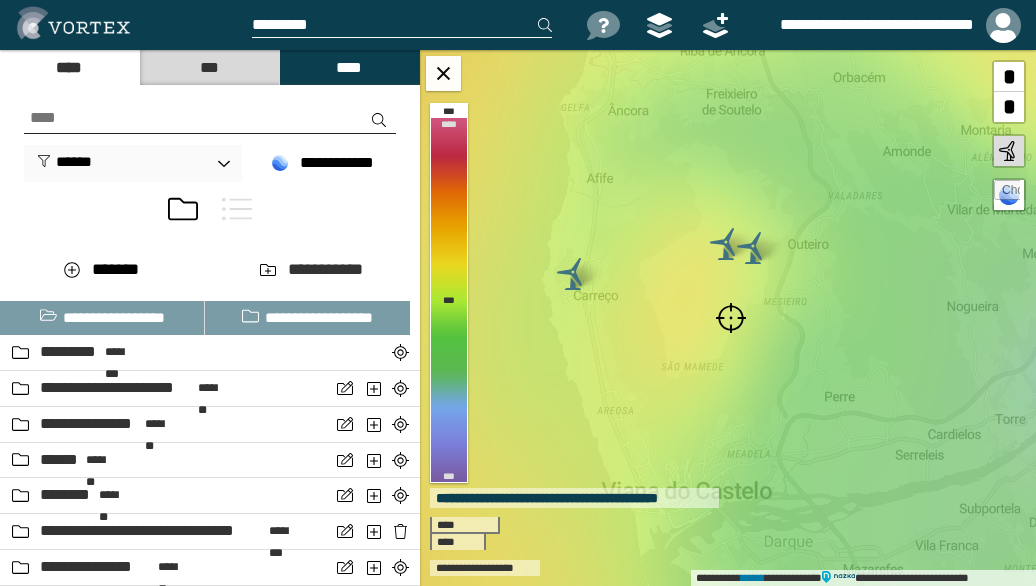 click at bounding box center [731, 318] 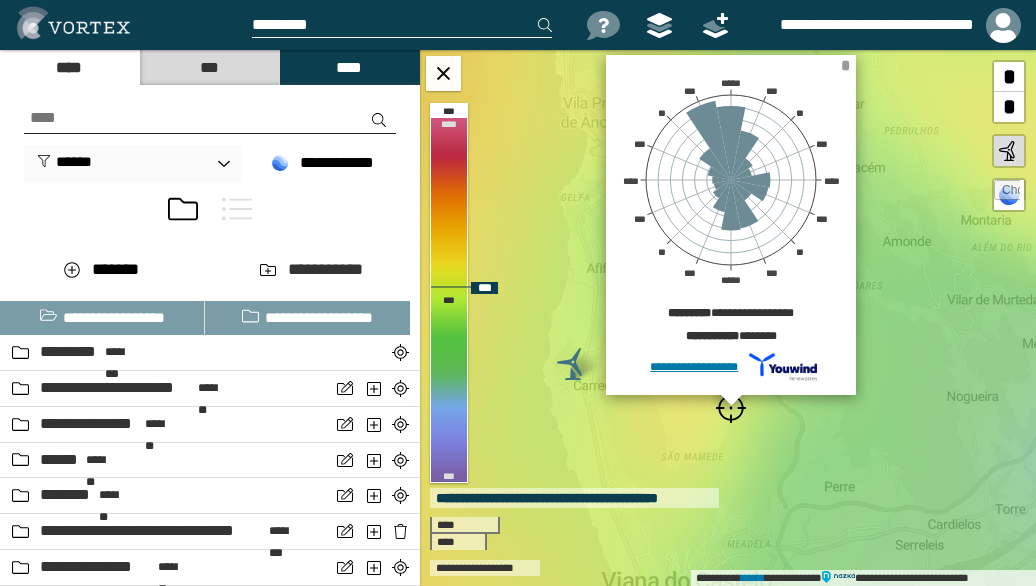 click on "*" at bounding box center [845, 65] 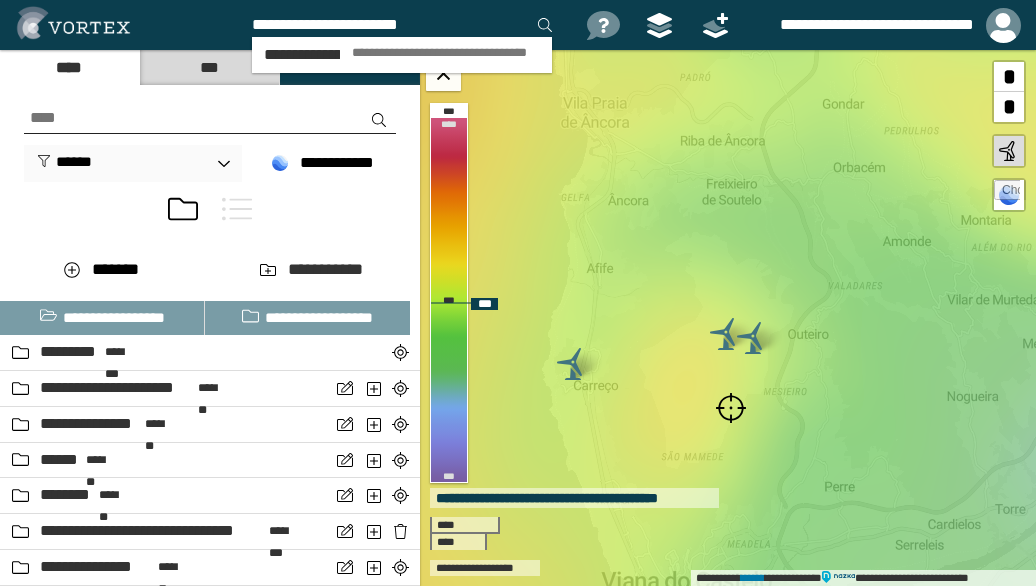 type on "**********" 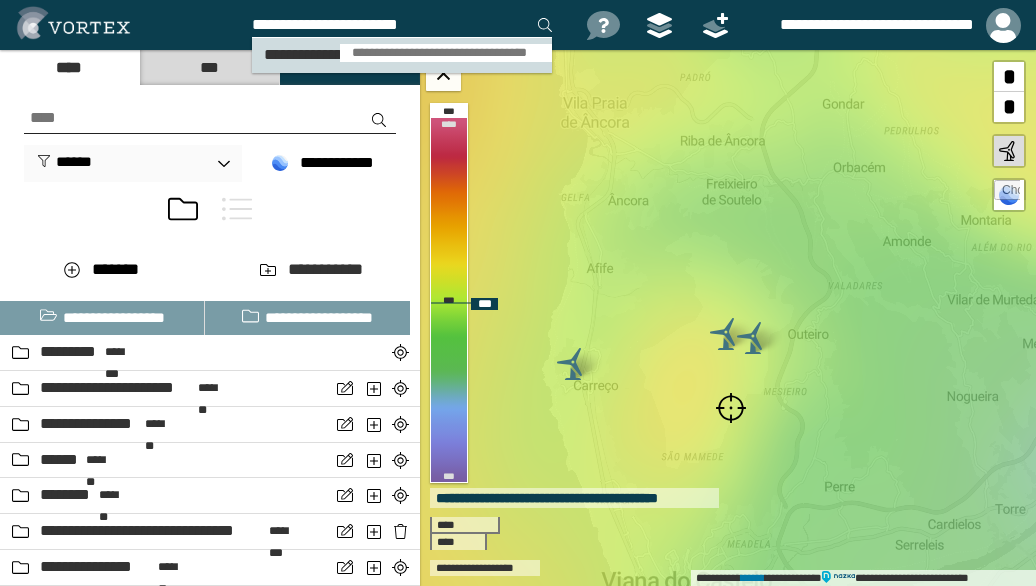 click on "**********" at bounding box center (446, 53) 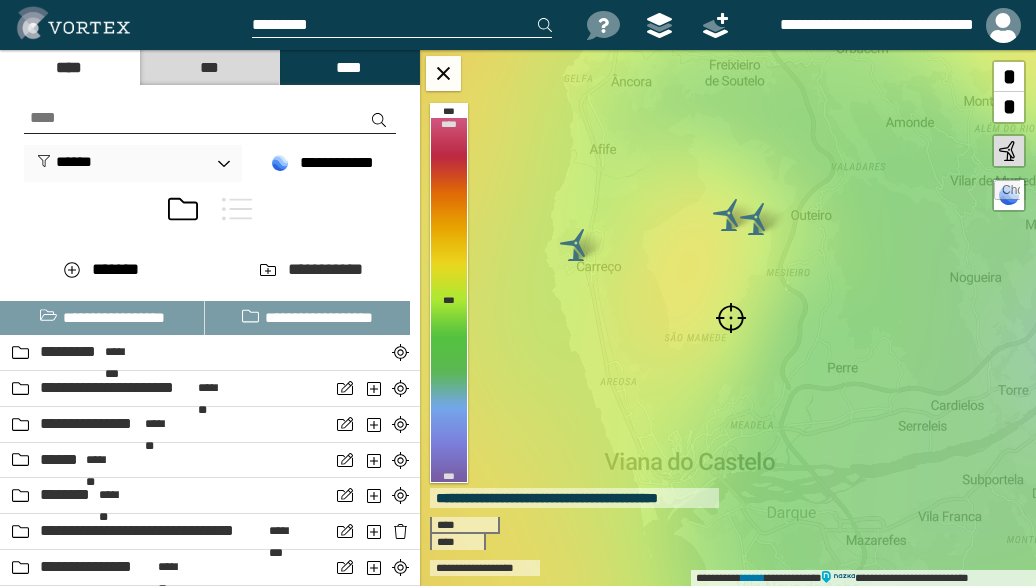 click at bounding box center (731, 318) 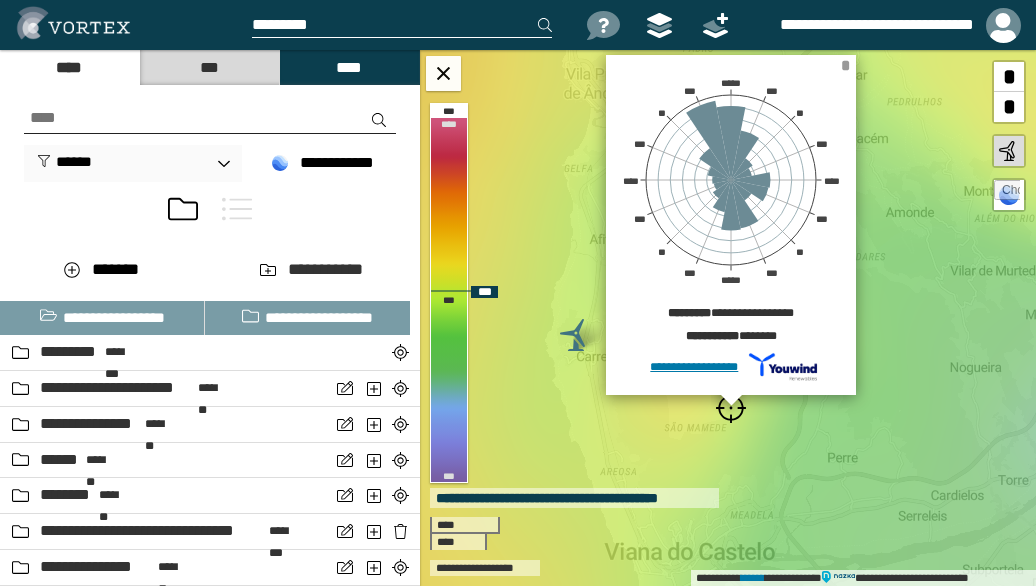 click on "*" at bounding box center (845, 65) 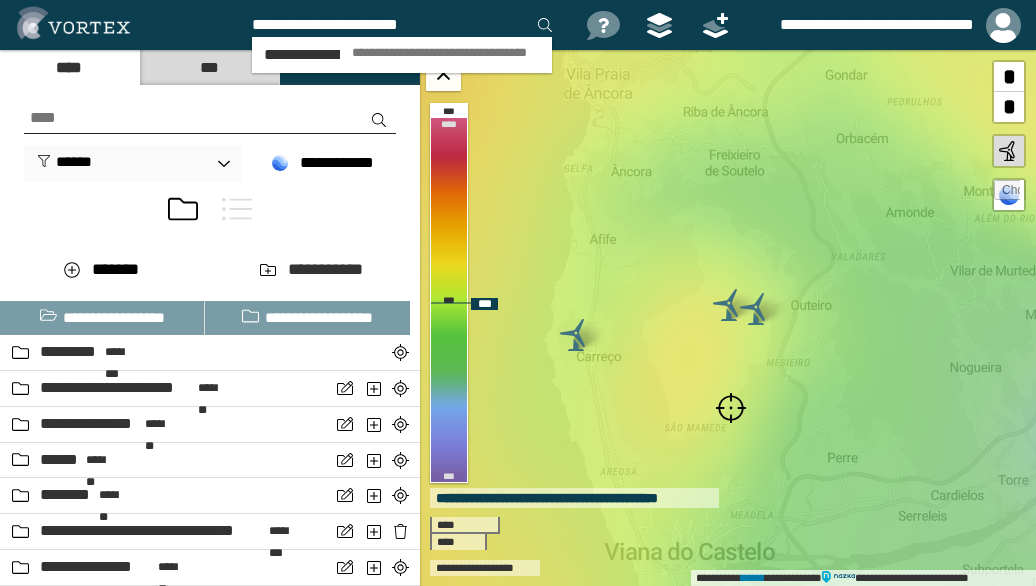 type on "**********" 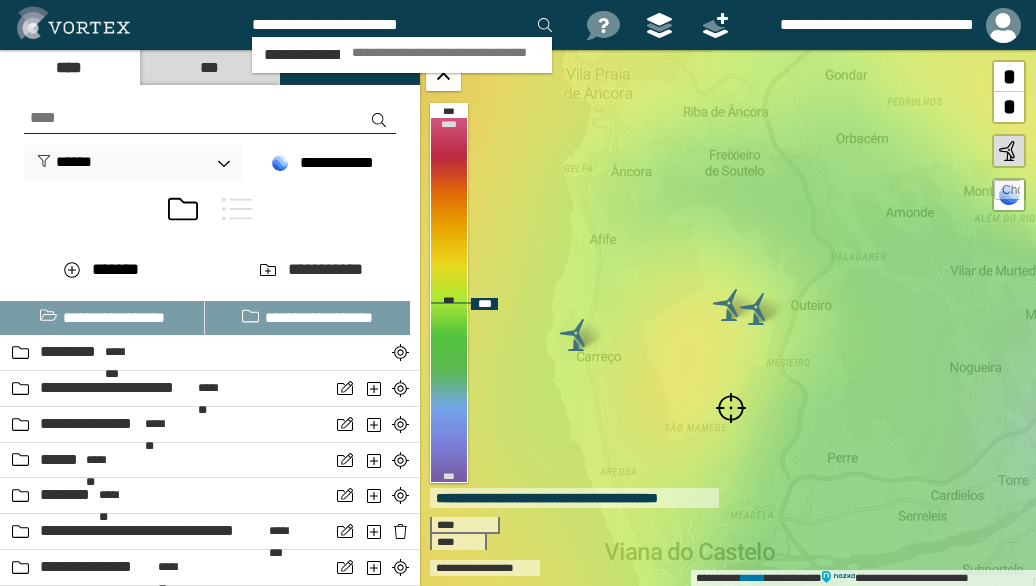 click on "**********" at bounding box center (446, 53) 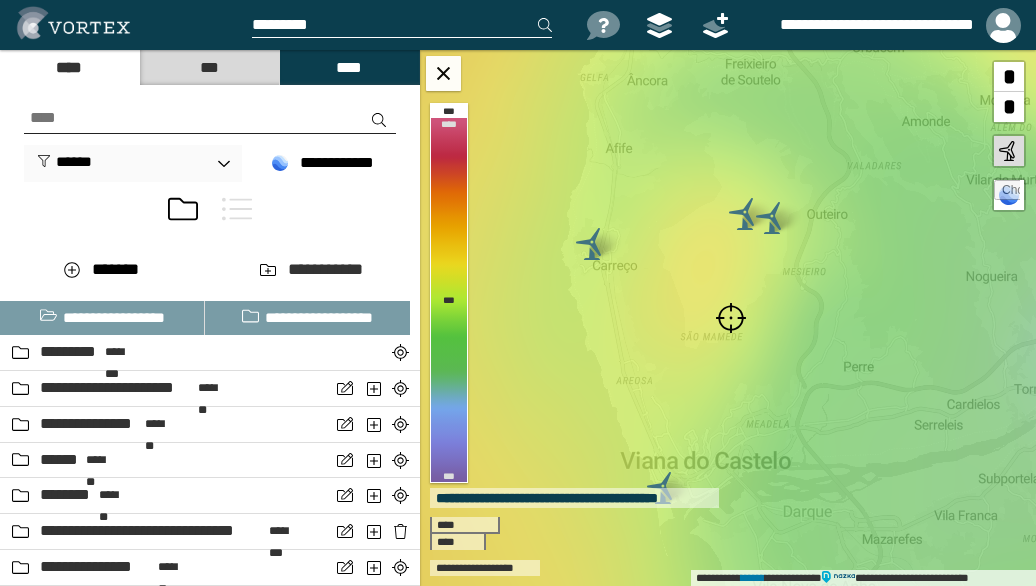 click at bounding box center [731, 318] 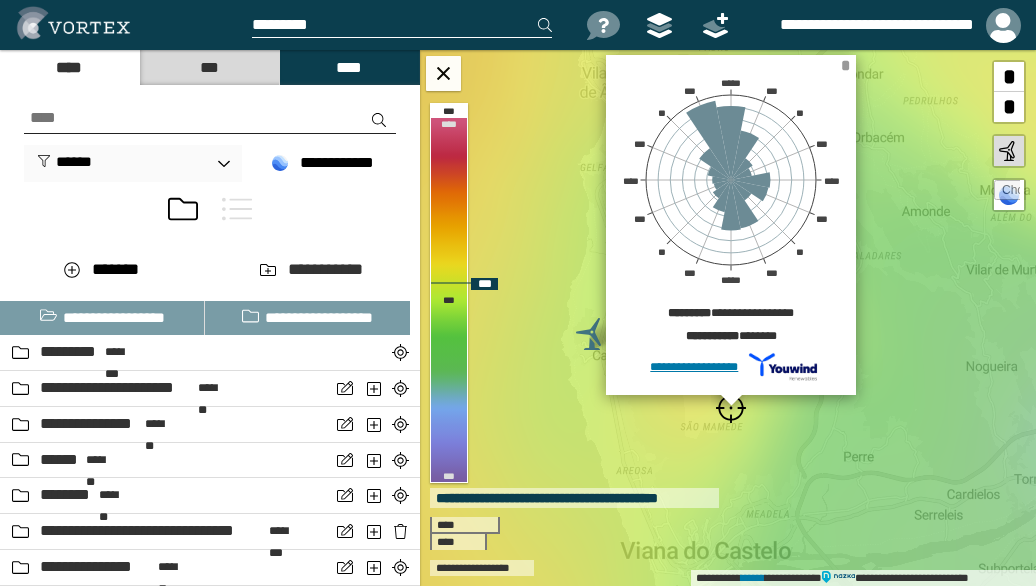 click on "*" at bounding box center [845, 65] 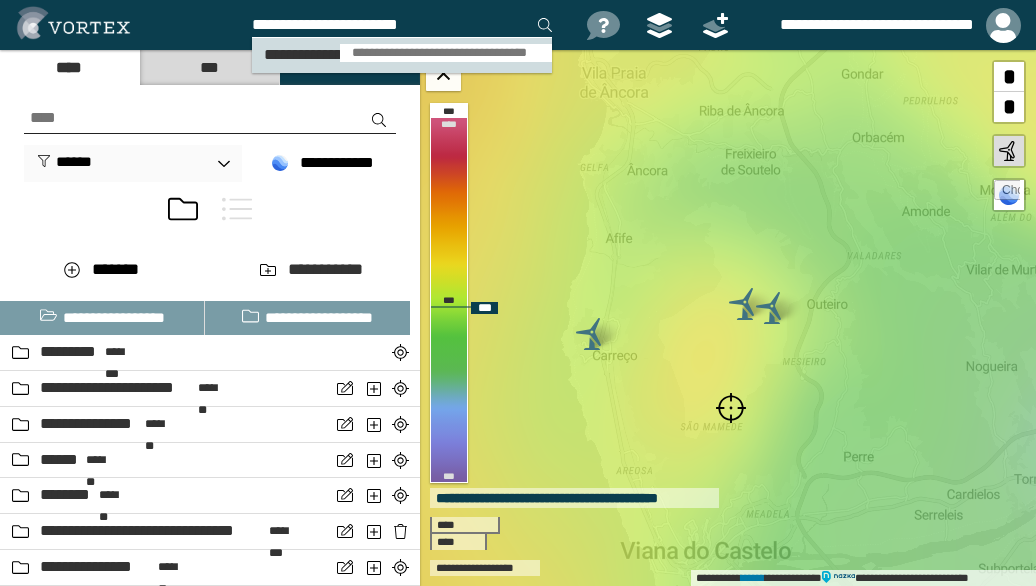 type on "**********" 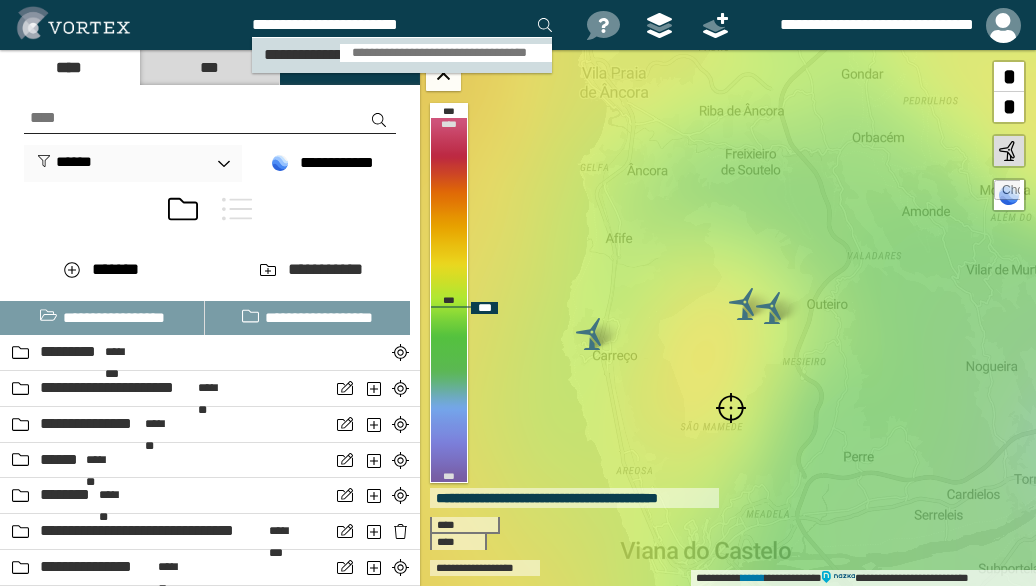 click on "**********" at bounding box center [446, 53] 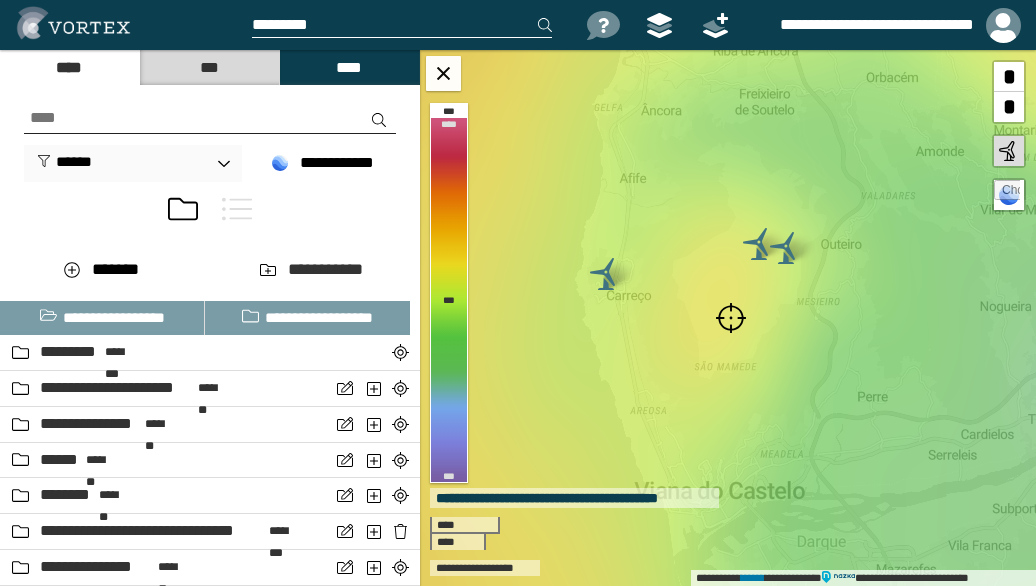 click at bounding box center (731, 318) 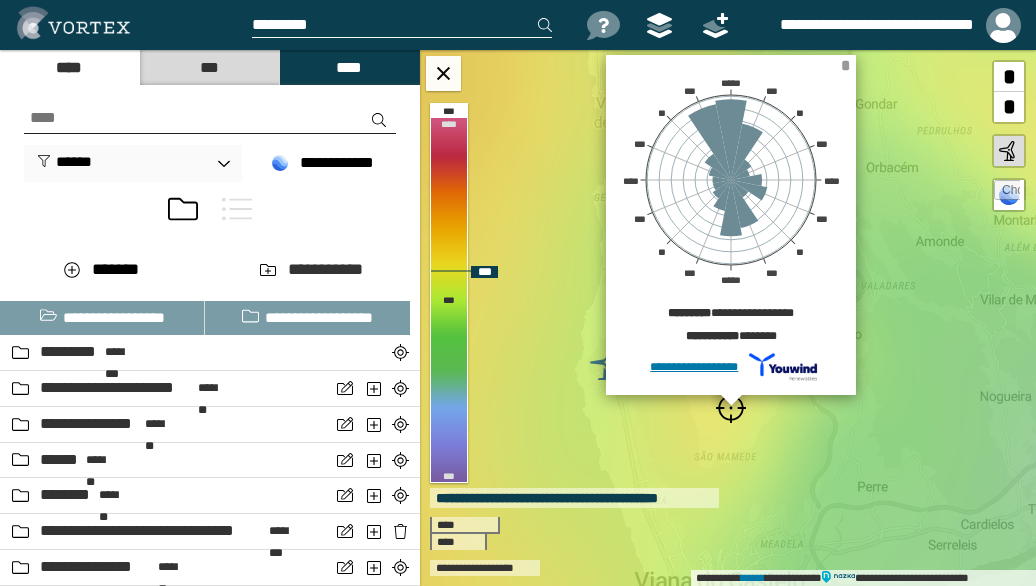 click on "*" at bounding box center (845, 65) 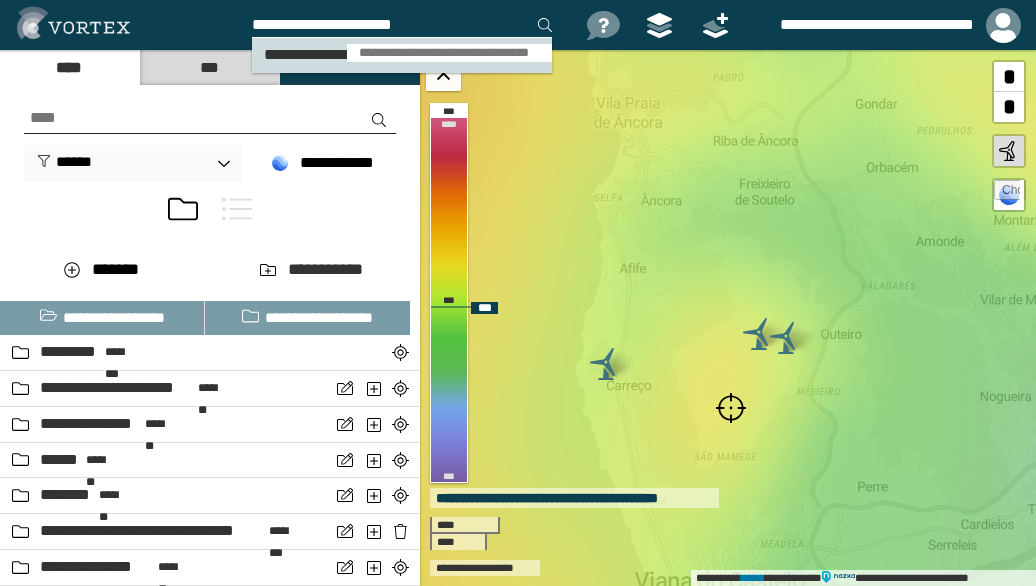 type on "**********" 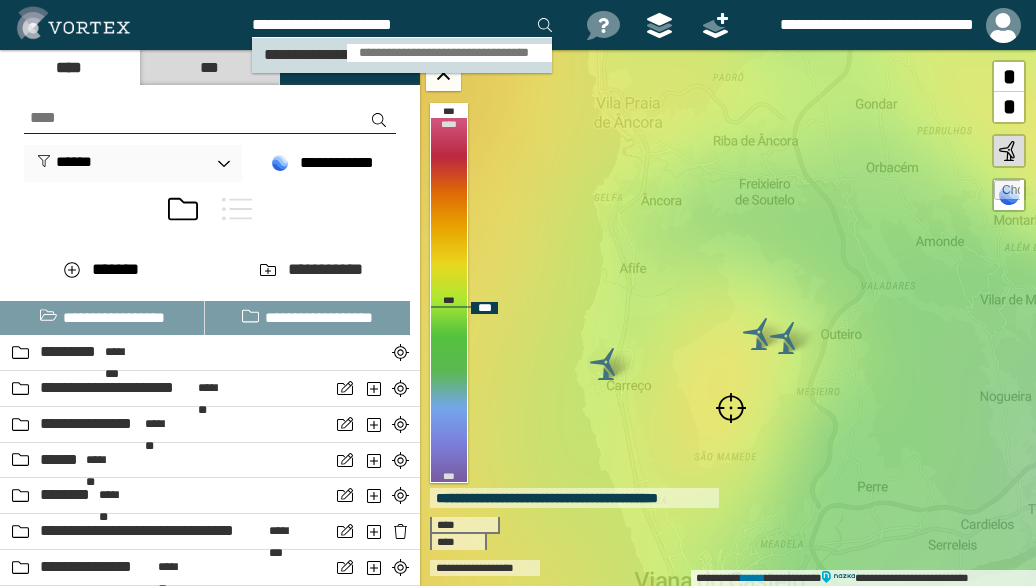click on "**********" at bounding box center [449, 53] 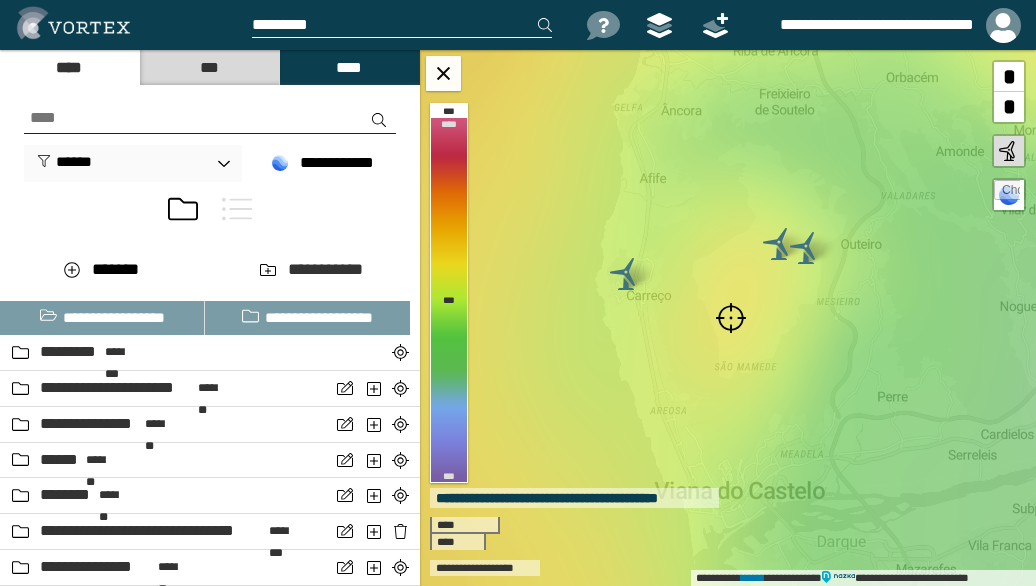 click at bounding box center [731, 318] 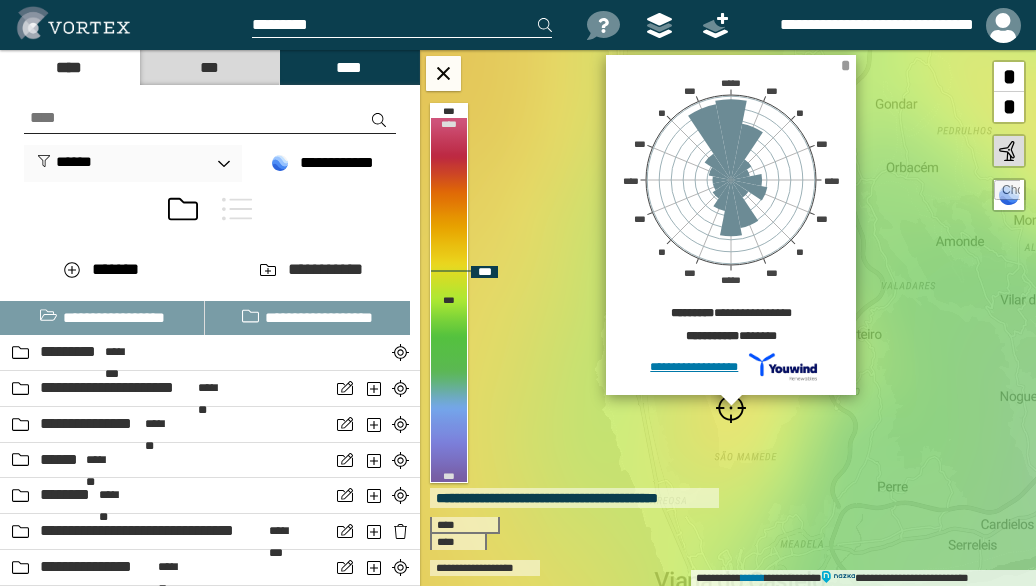 click on "*" at bounding box center [845, 65] 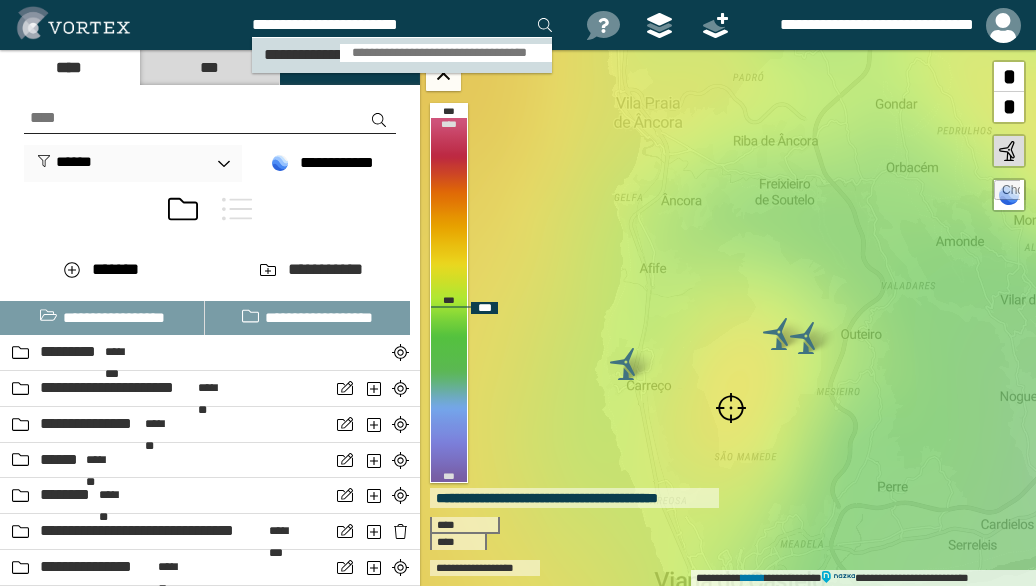 type on "**********" 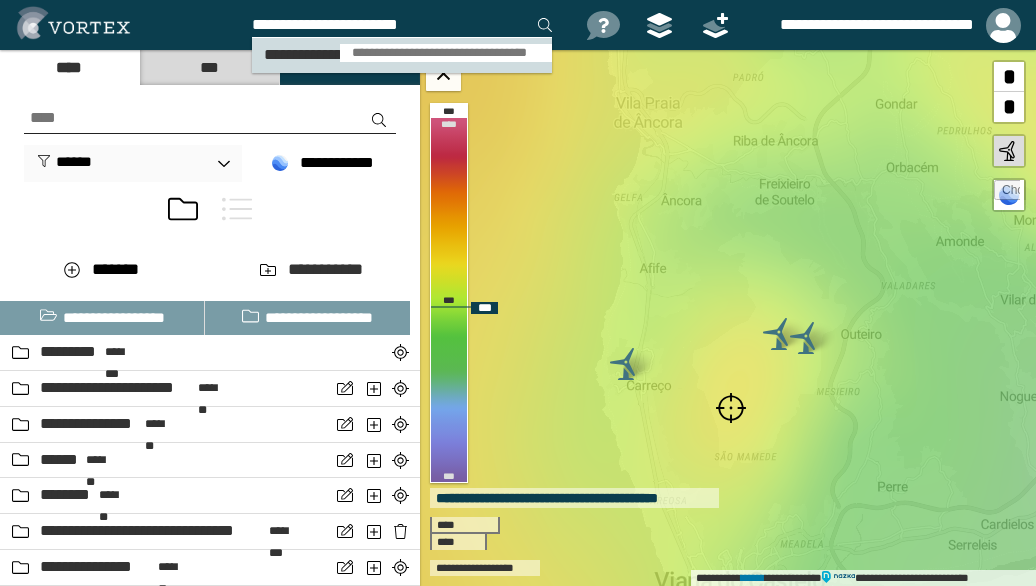 click on "**********" at bounding box center (446, 53) 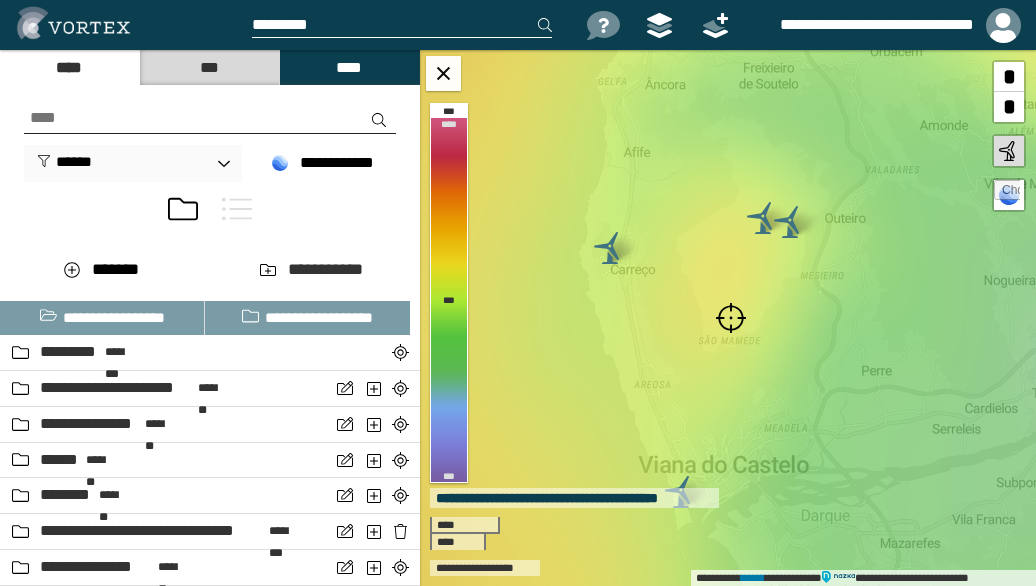click at bounding box center [731, 318] 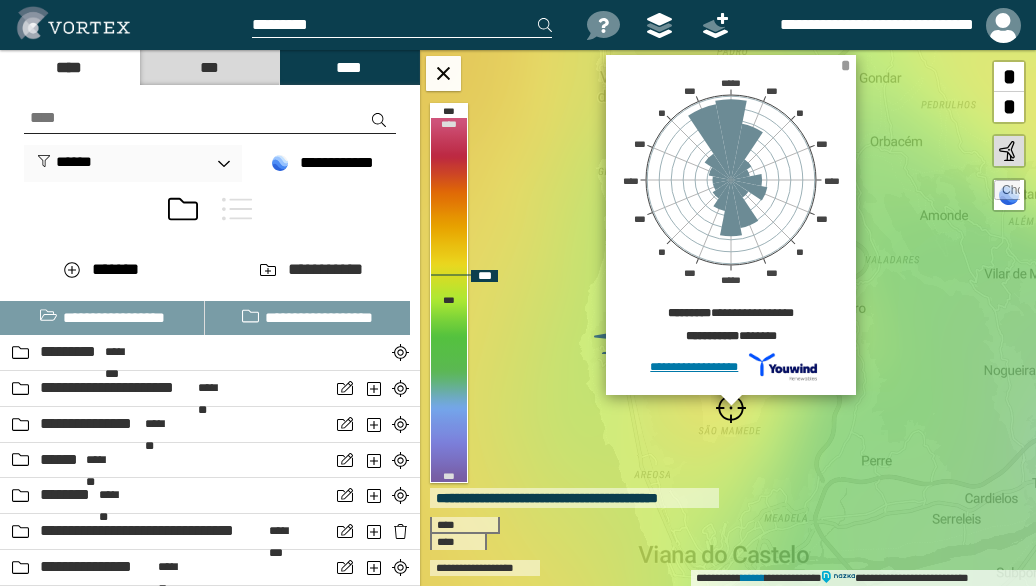 click on "*" at bounding box center [845, 65] 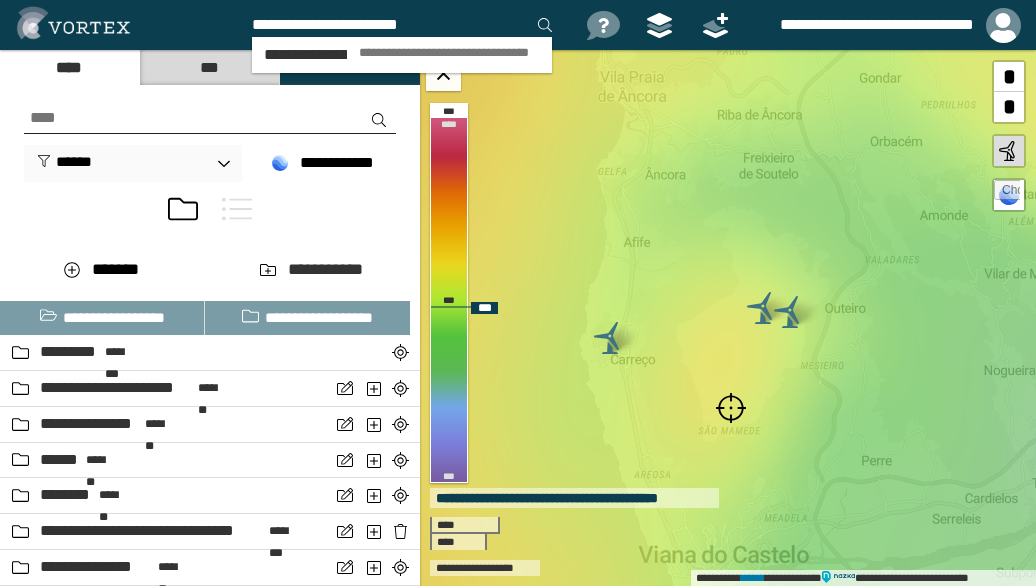 type on "**********" 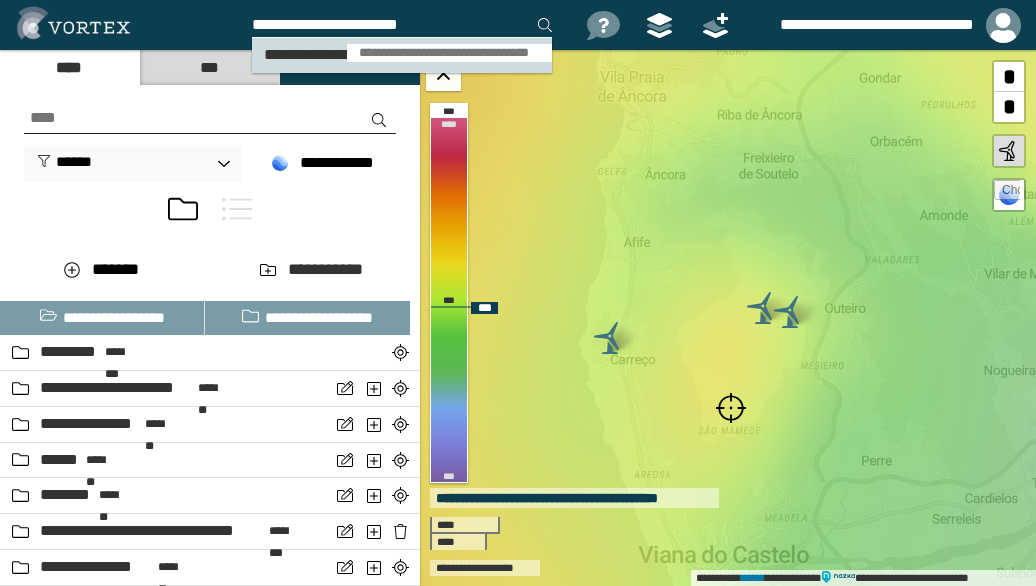 click on "**********" at bounding box center (449, 53) 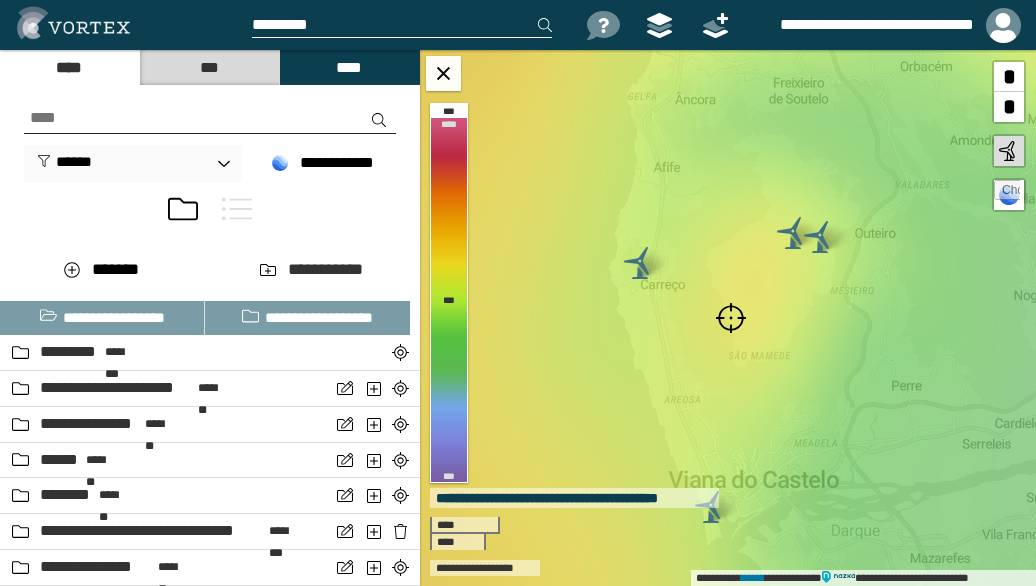 click at bounding box center [731, 318] 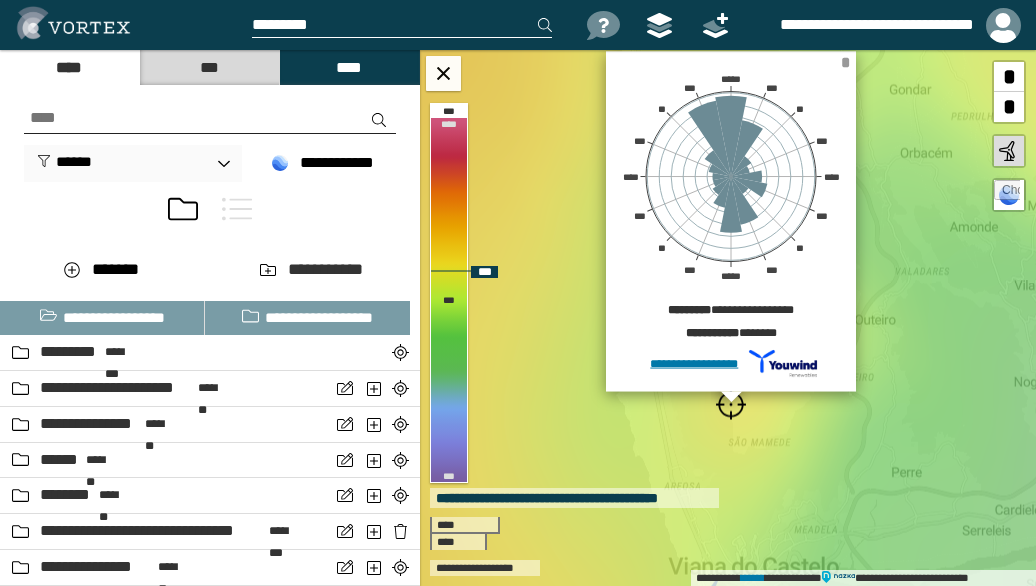 click on "*" at bounding box center (845, 62) 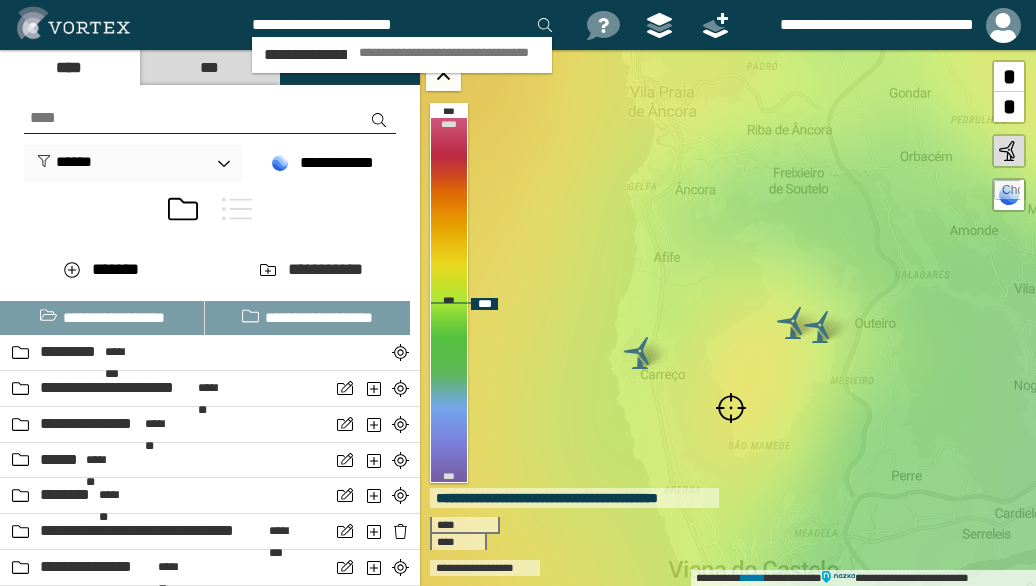 type on "**********" 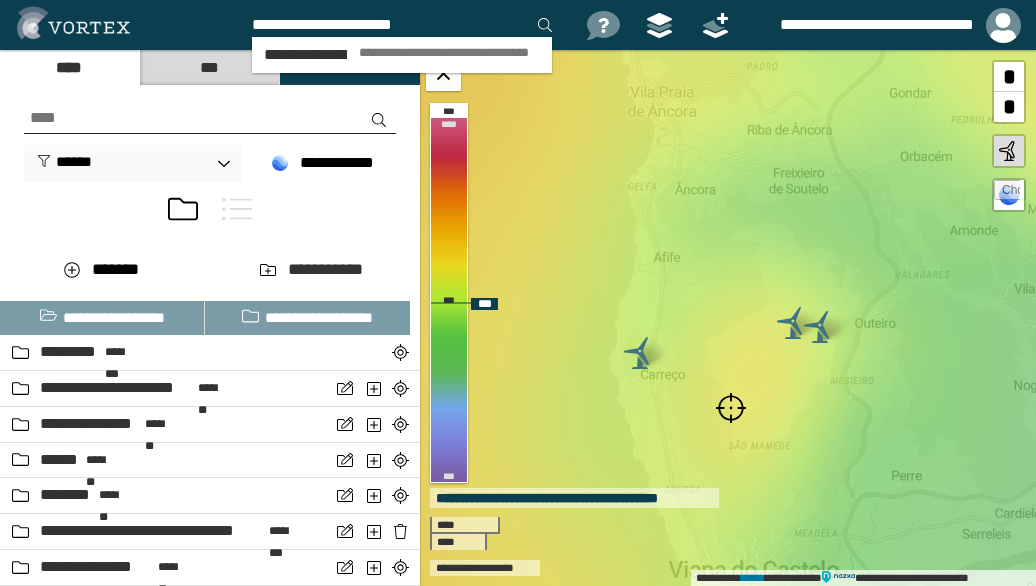 click on "**********" at bounding box center (449, 53) 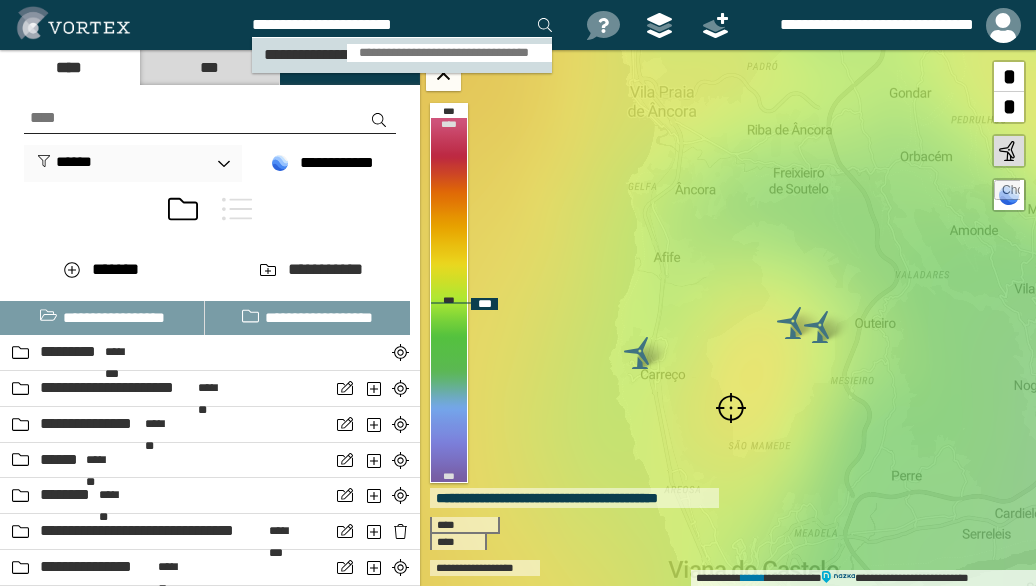 type 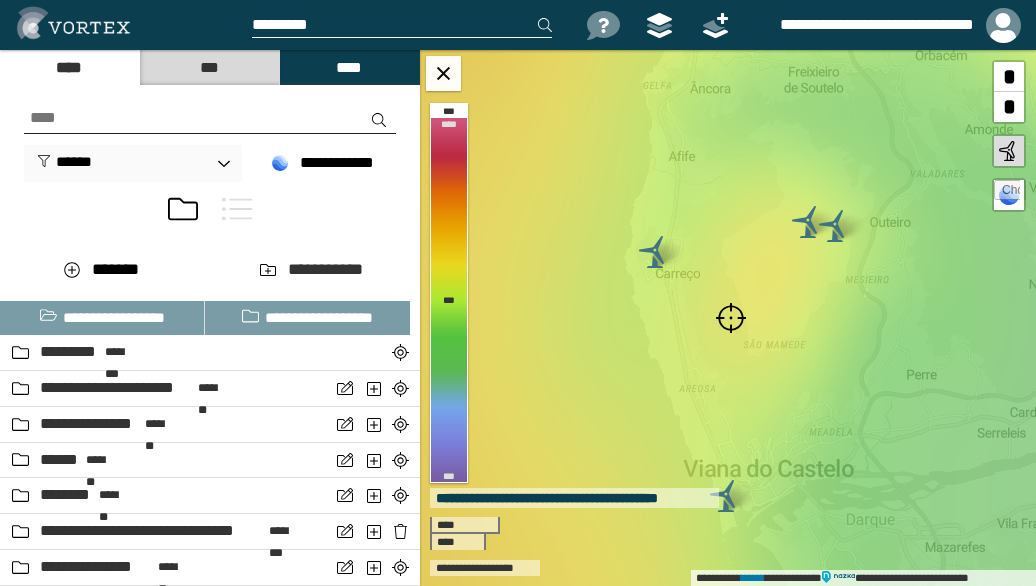 click at bounding box center [731, 318] 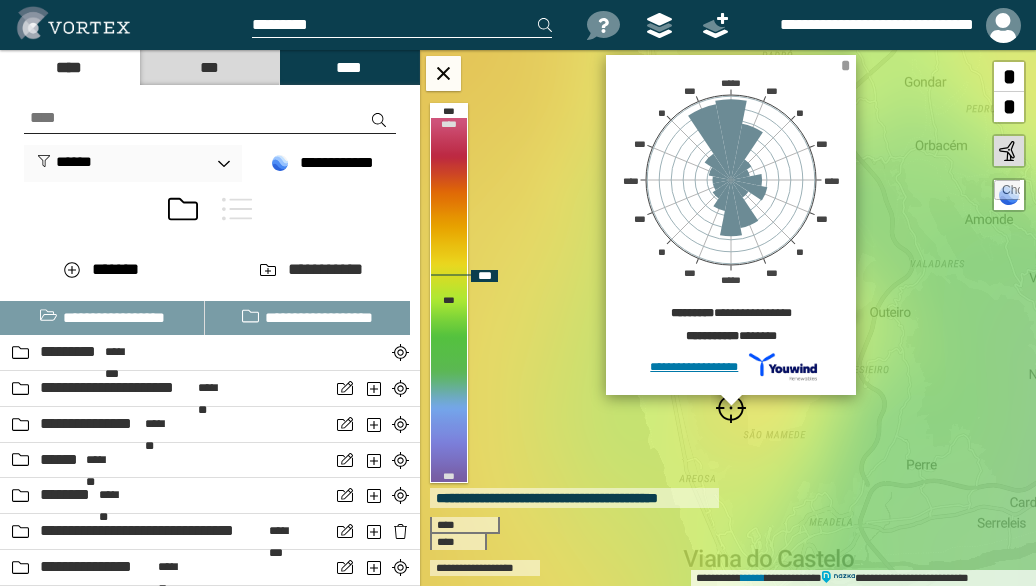 click on "*" at bounding box center [845, 65] 